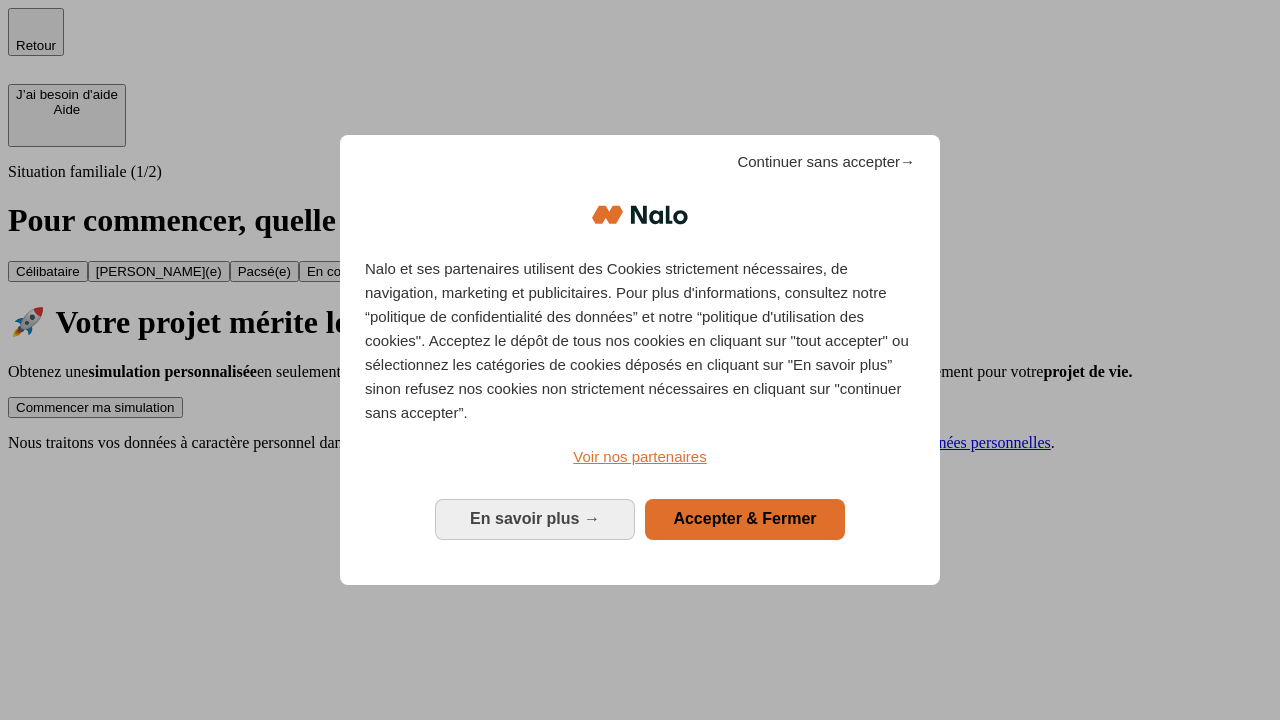 scroll, scrollTop: 0, scrollLeft: 0, axis: both 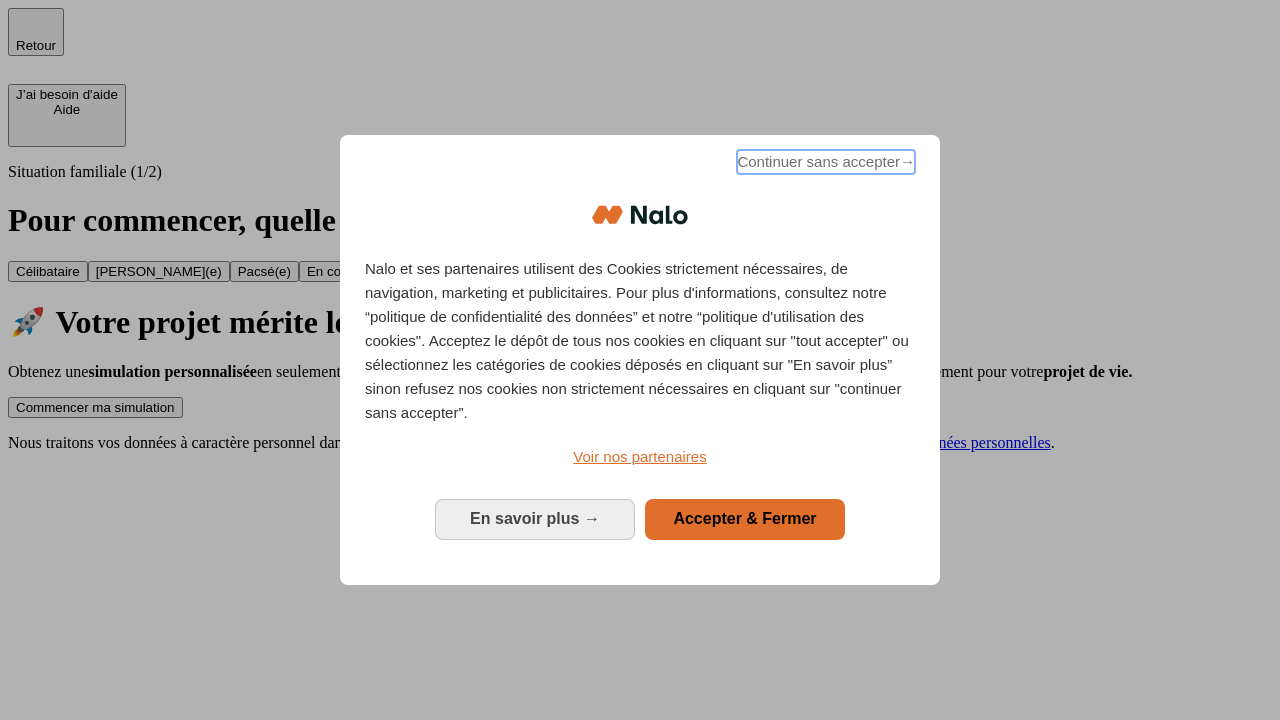 click on "Continuer sans accepter  →" at bounding box center (826, 162) 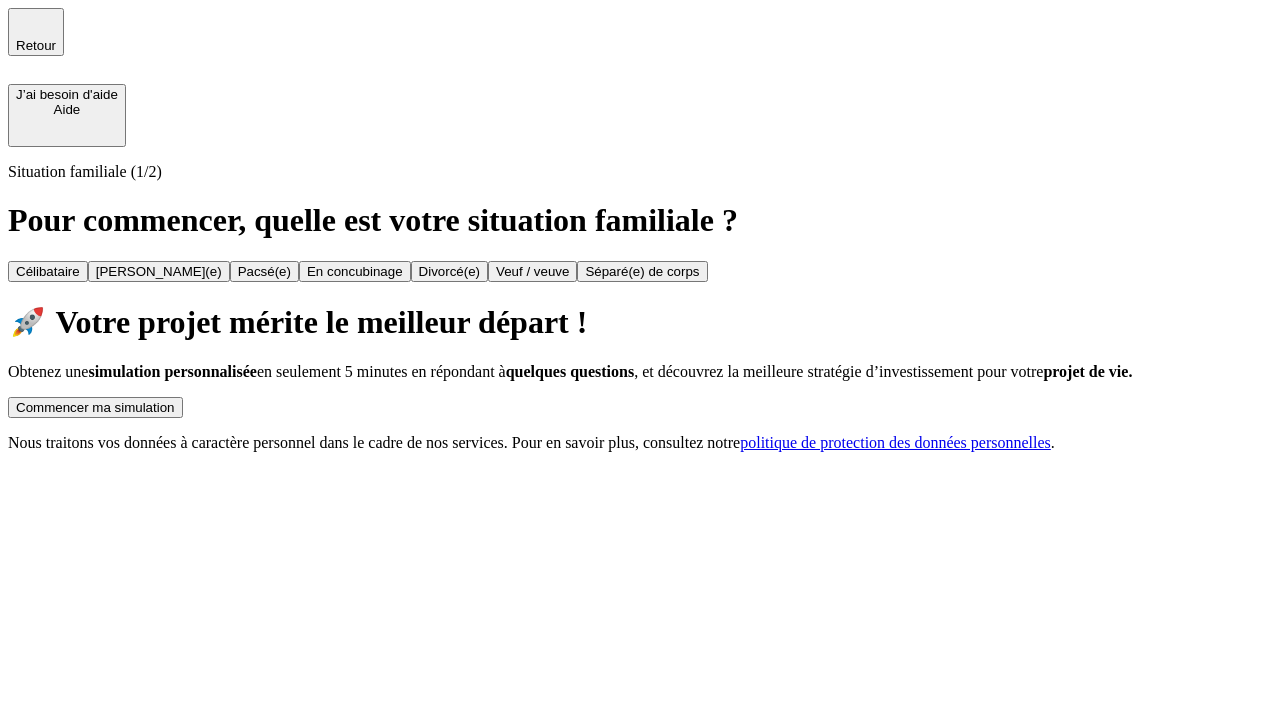 click on "Commencer ma simulation" at bounding box center (95, 407) 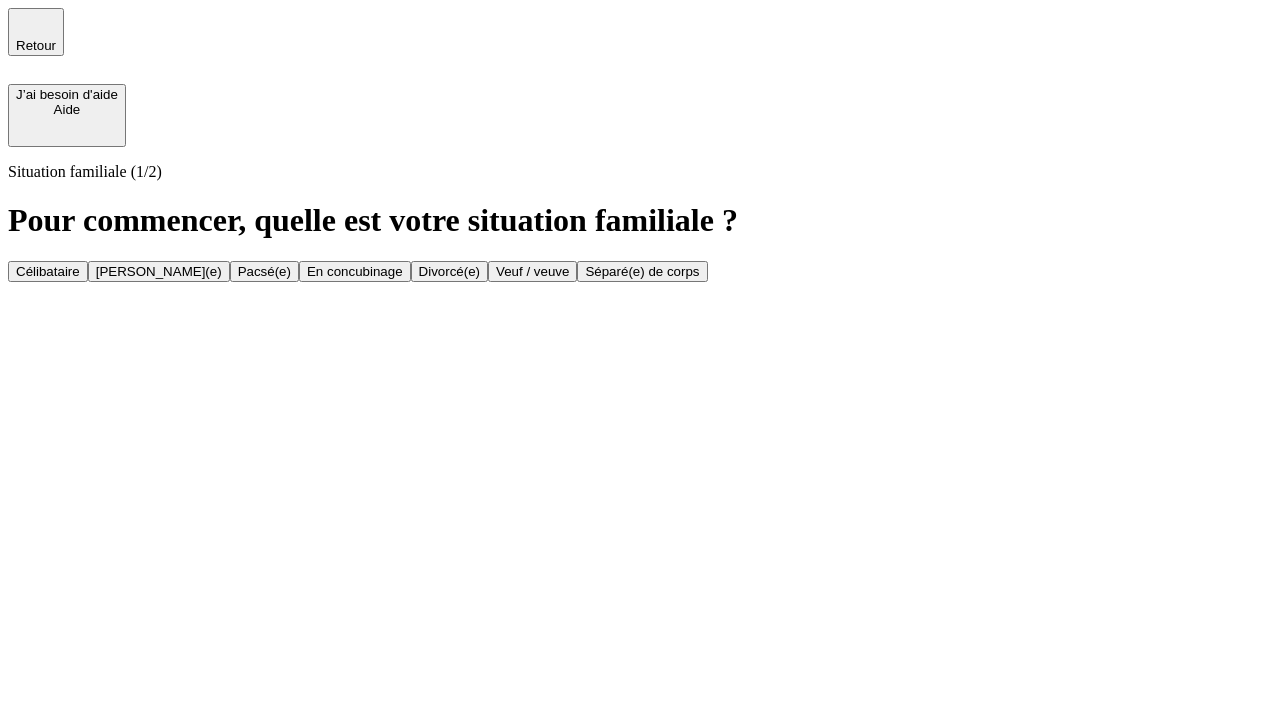 click on "Veuf / veuve" at bounding box center [532, 271] 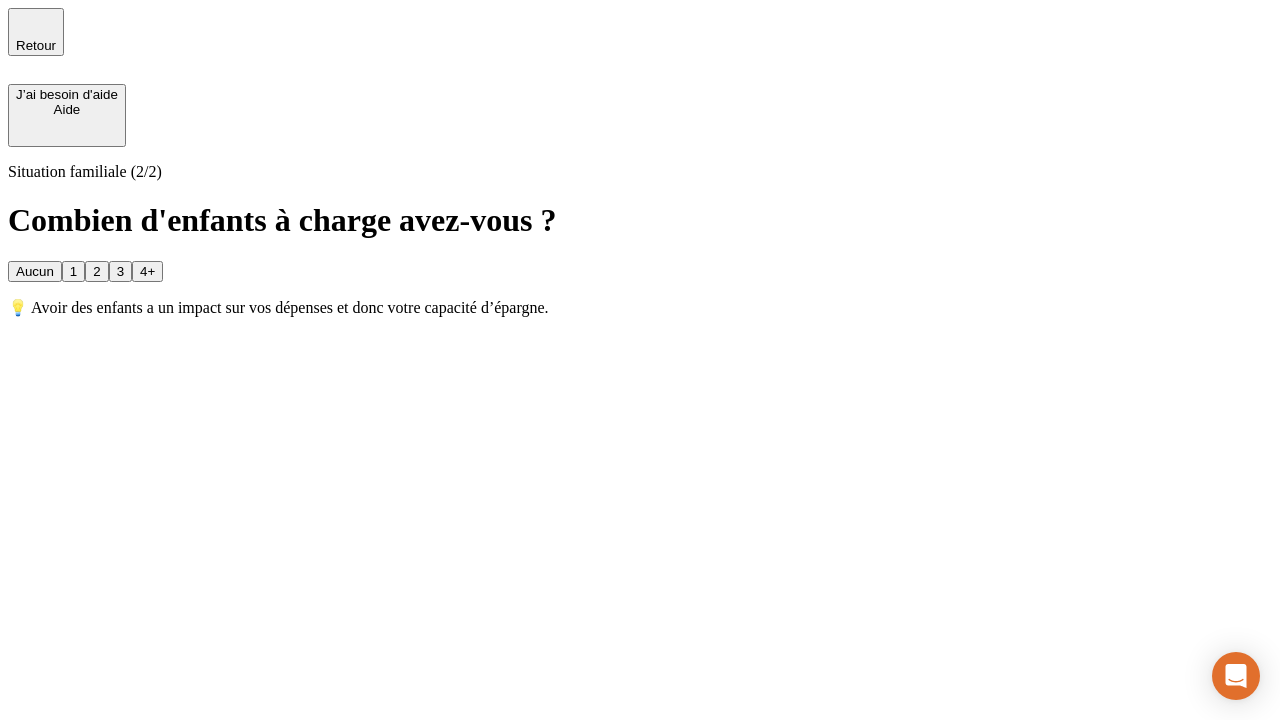 click on "Aucun" at bounding box center (35, 271) 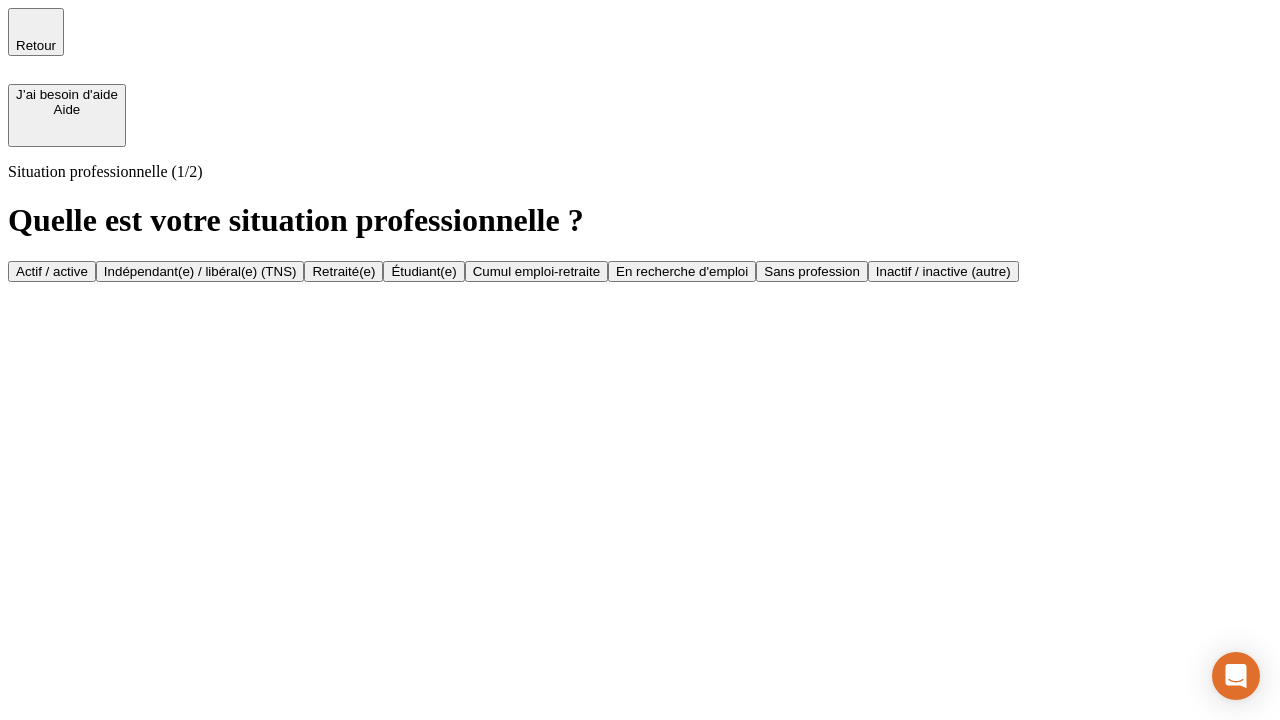 click on "Retraité(e)" at bounding box center [343, 271] 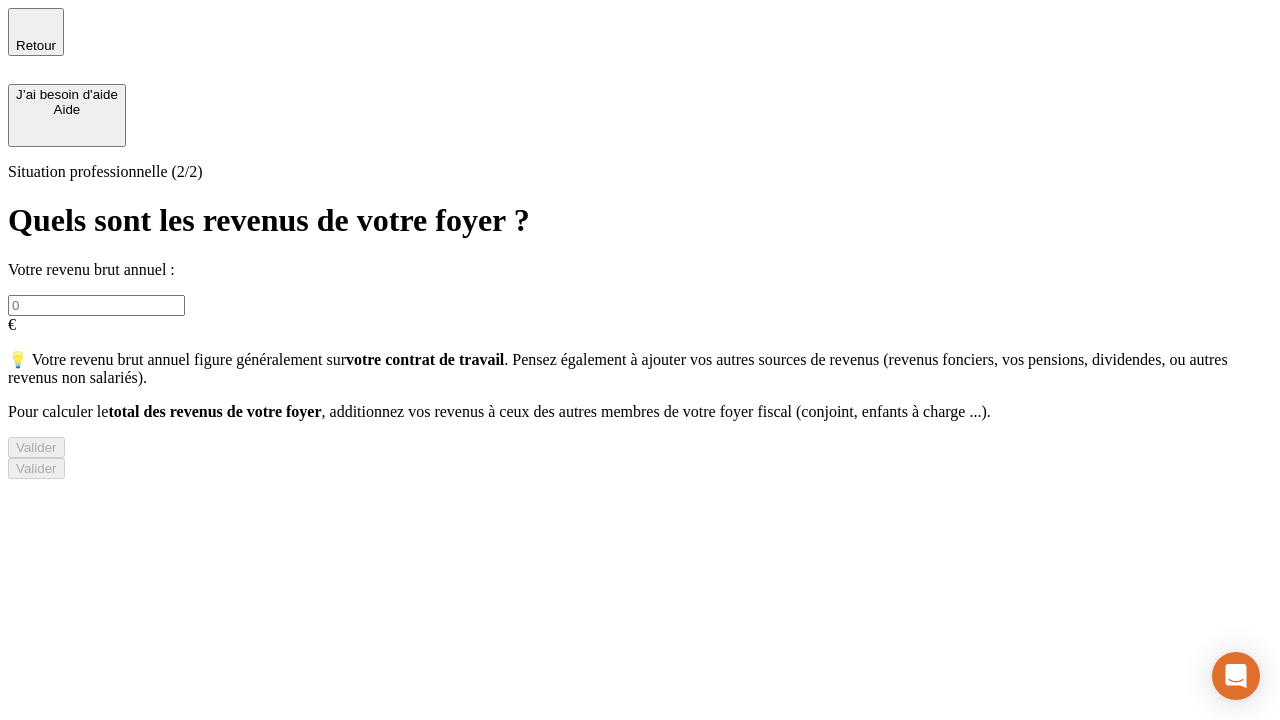 click at bounding box center [96, 305] 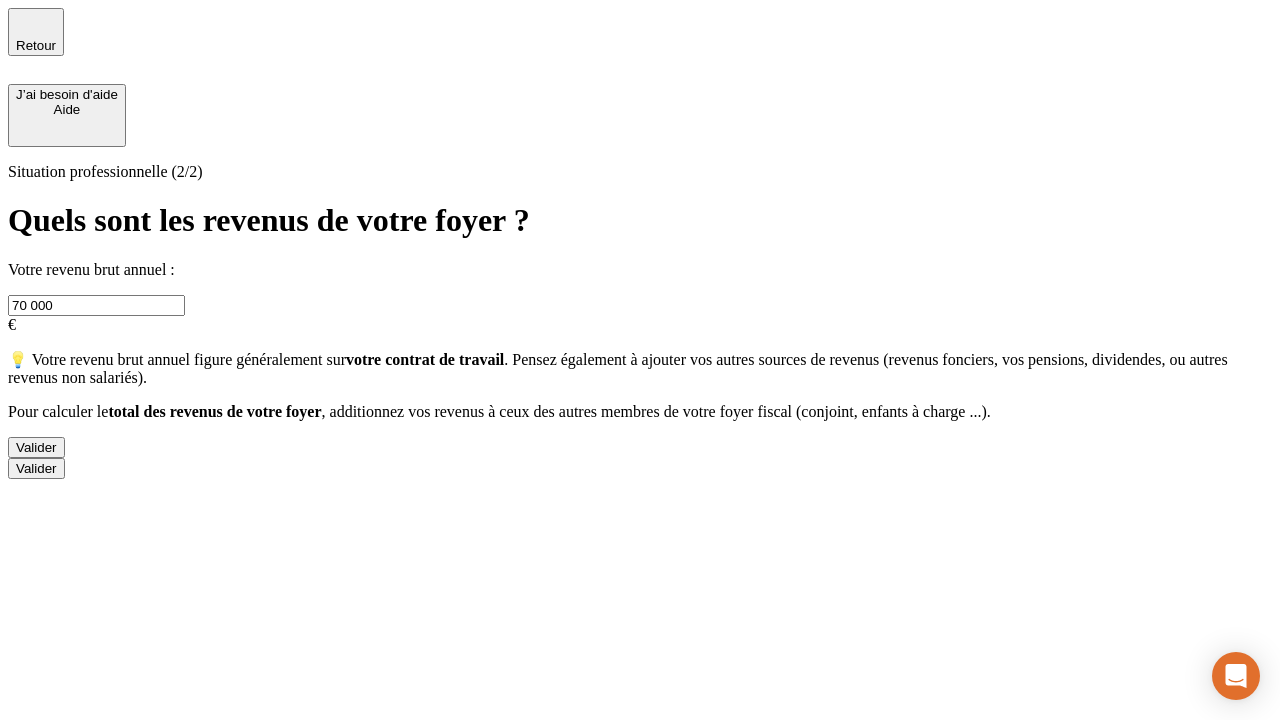 type on "70 000" 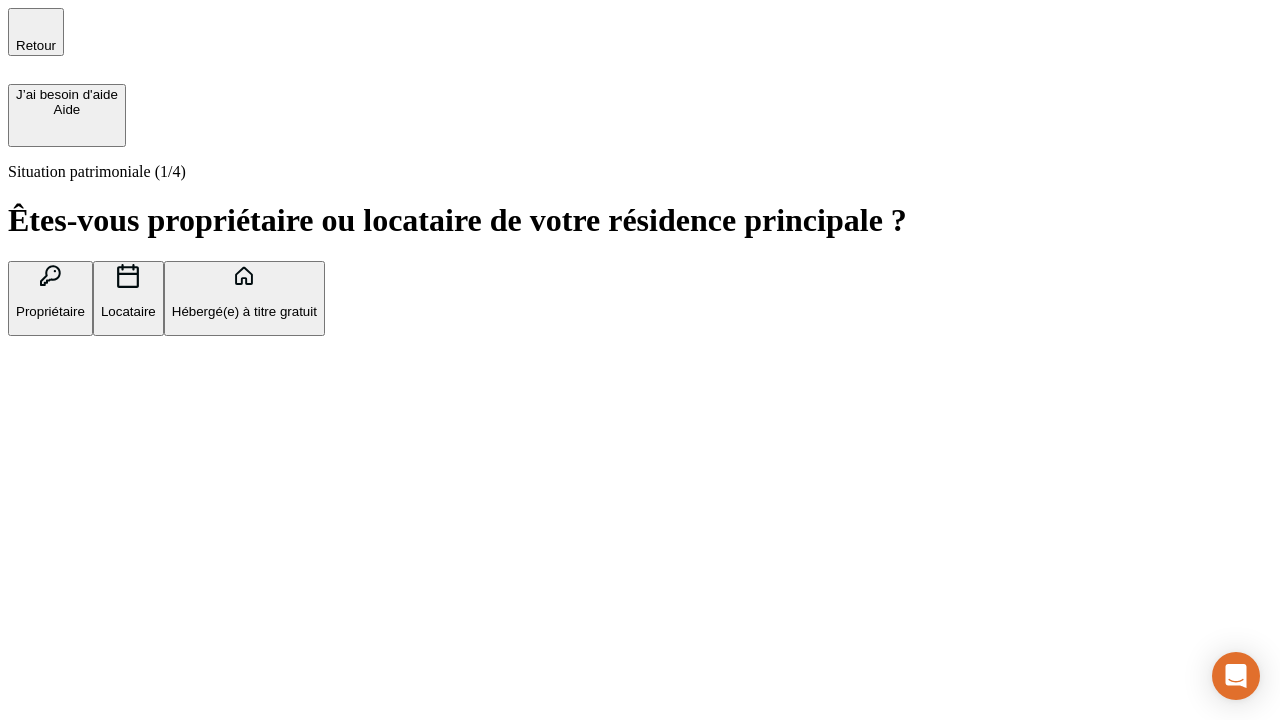 click on "Locataire" at bounding box center (128, 311) 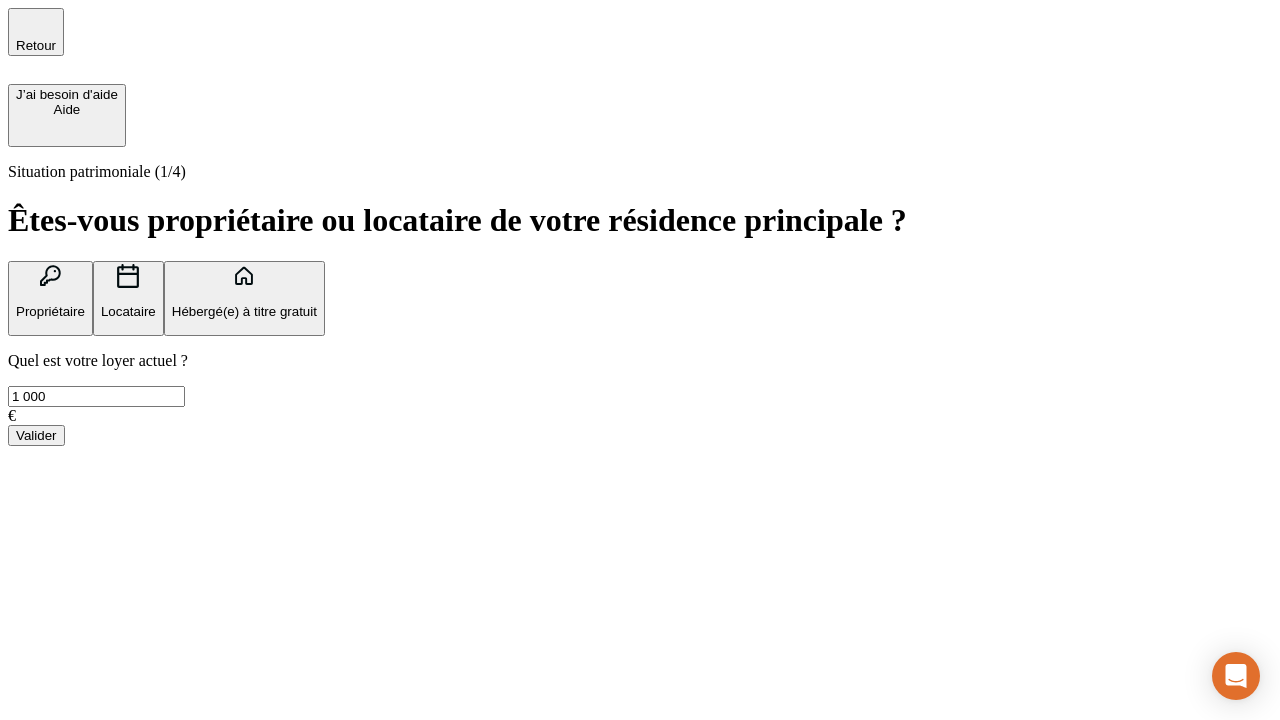 type on "1 000" 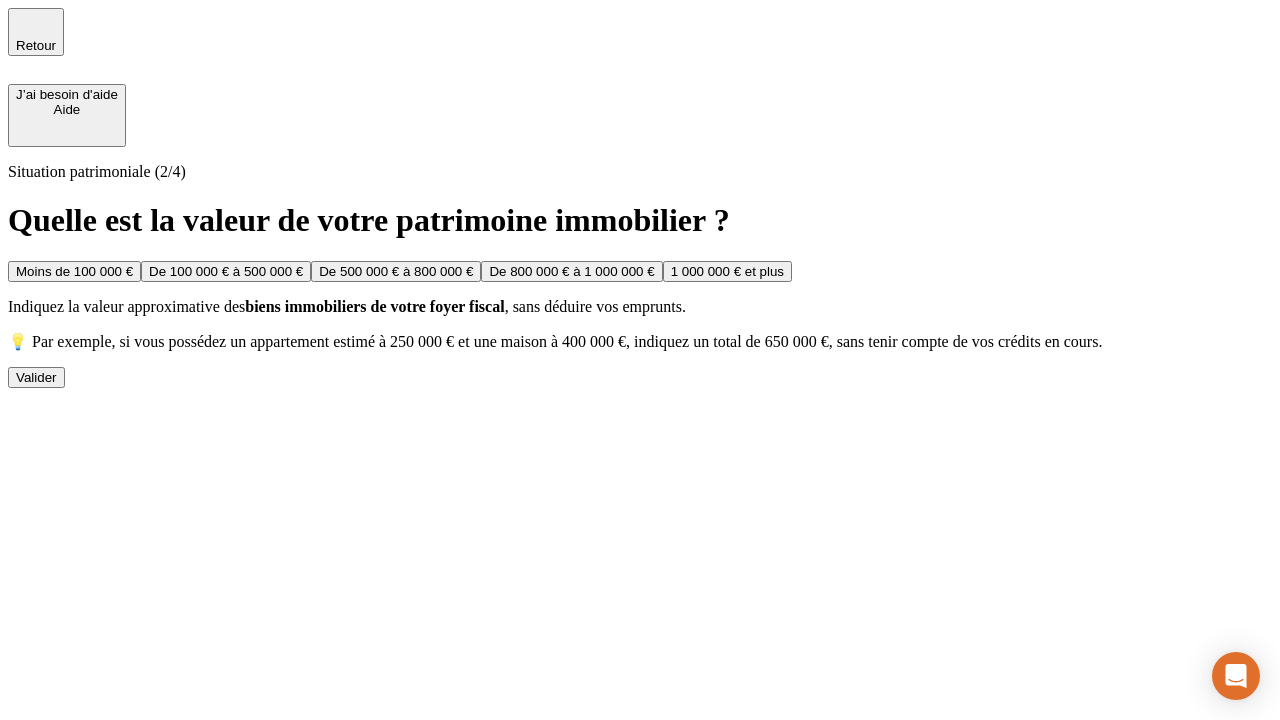 click on "De 500 000 € à 800 000 €" at bounding box center (396, 271) 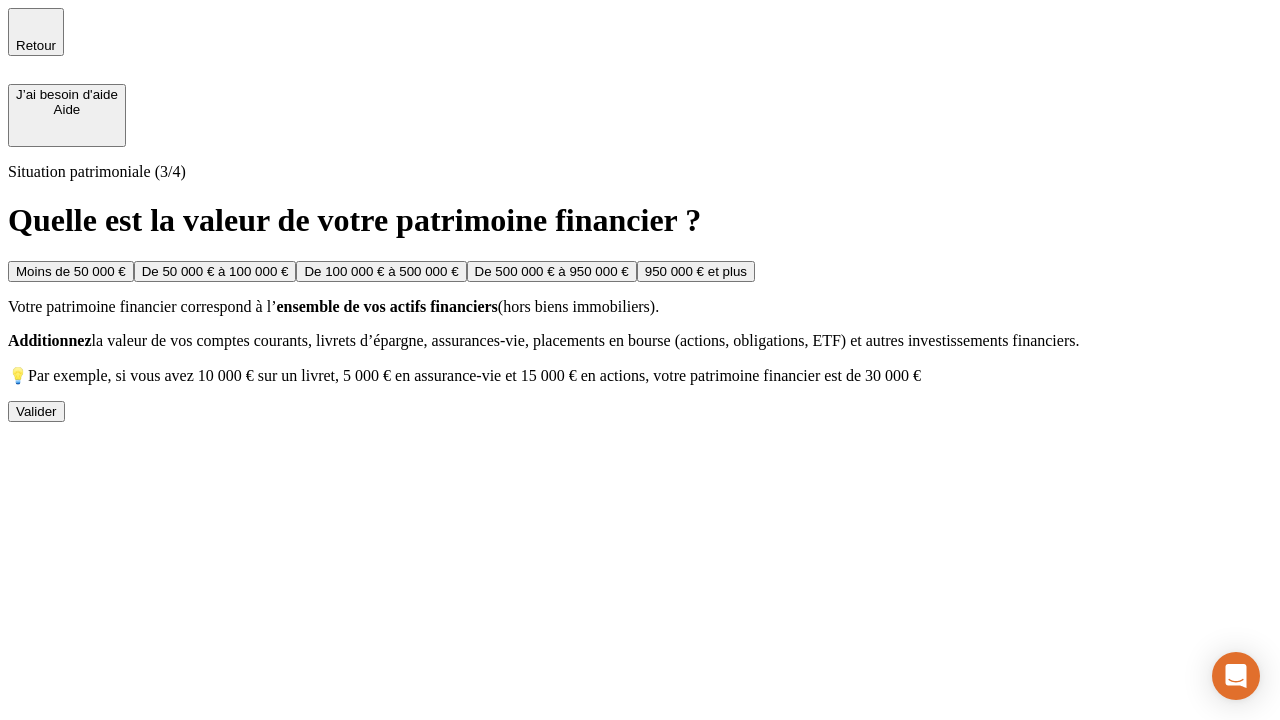 click on "Moins de 50 000 €" at bounding box center [71, 271] 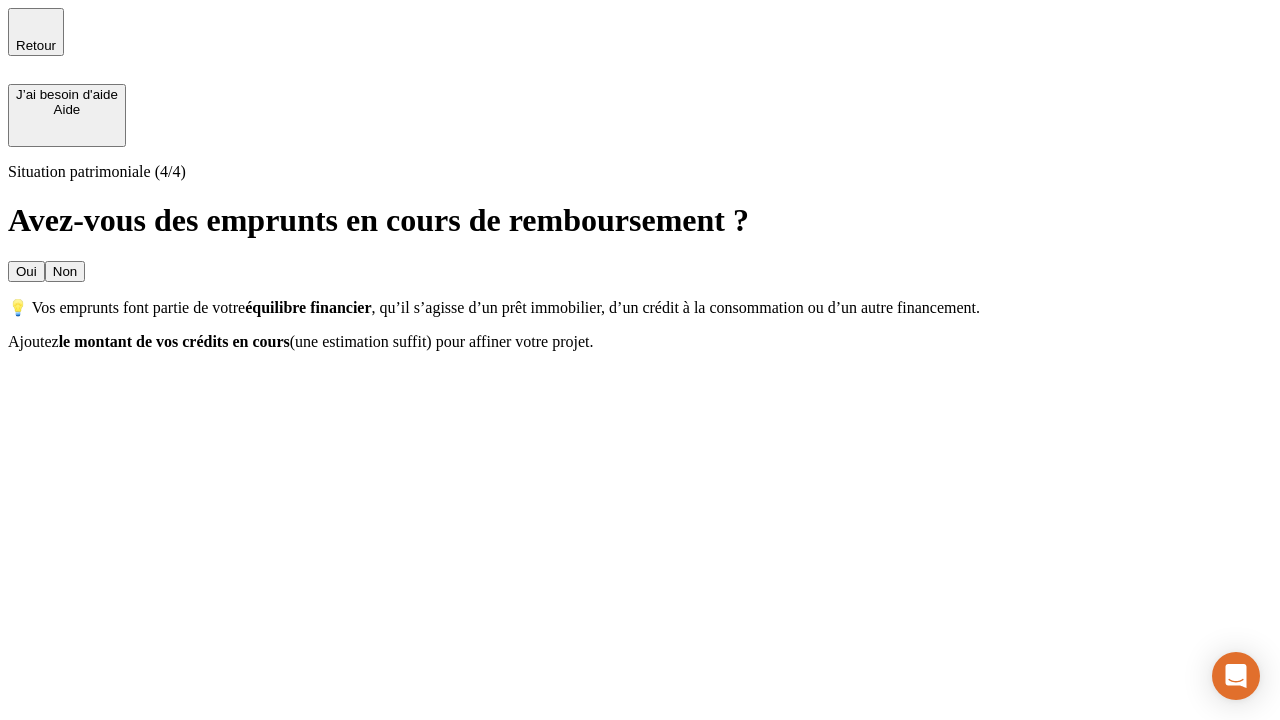click on "Oui" at bounding box center [26, 271] 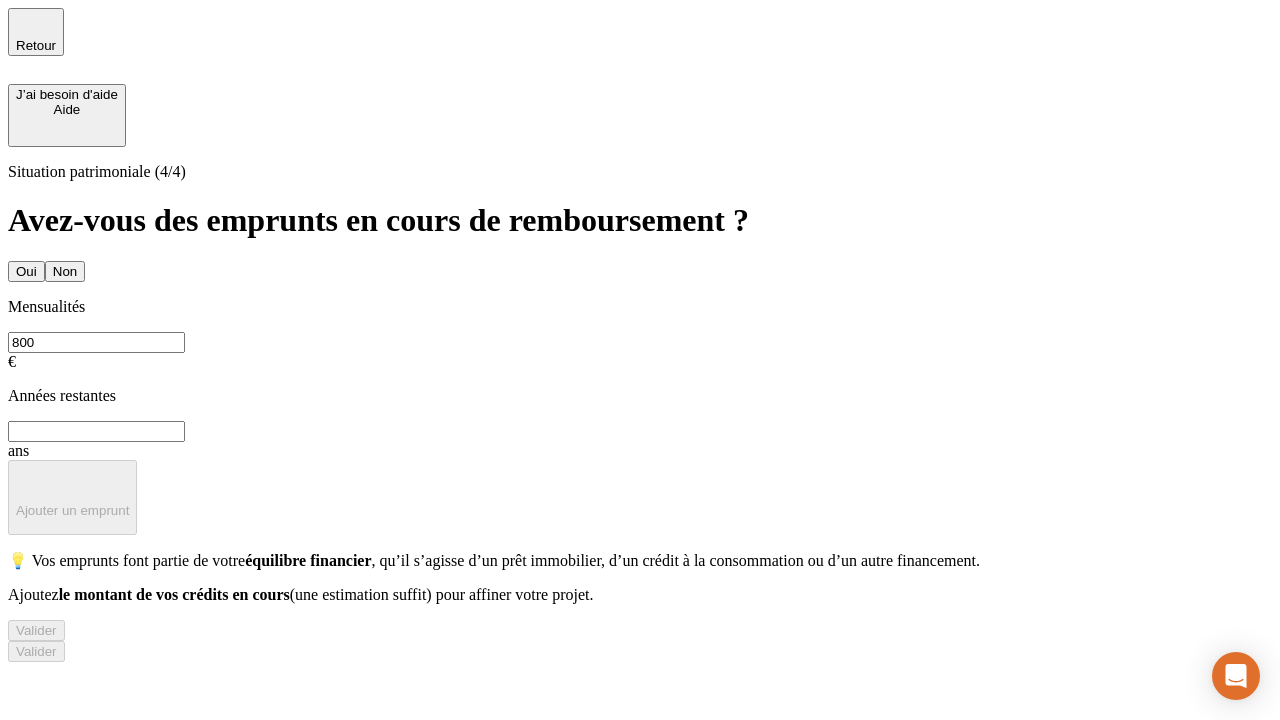 type on "800" 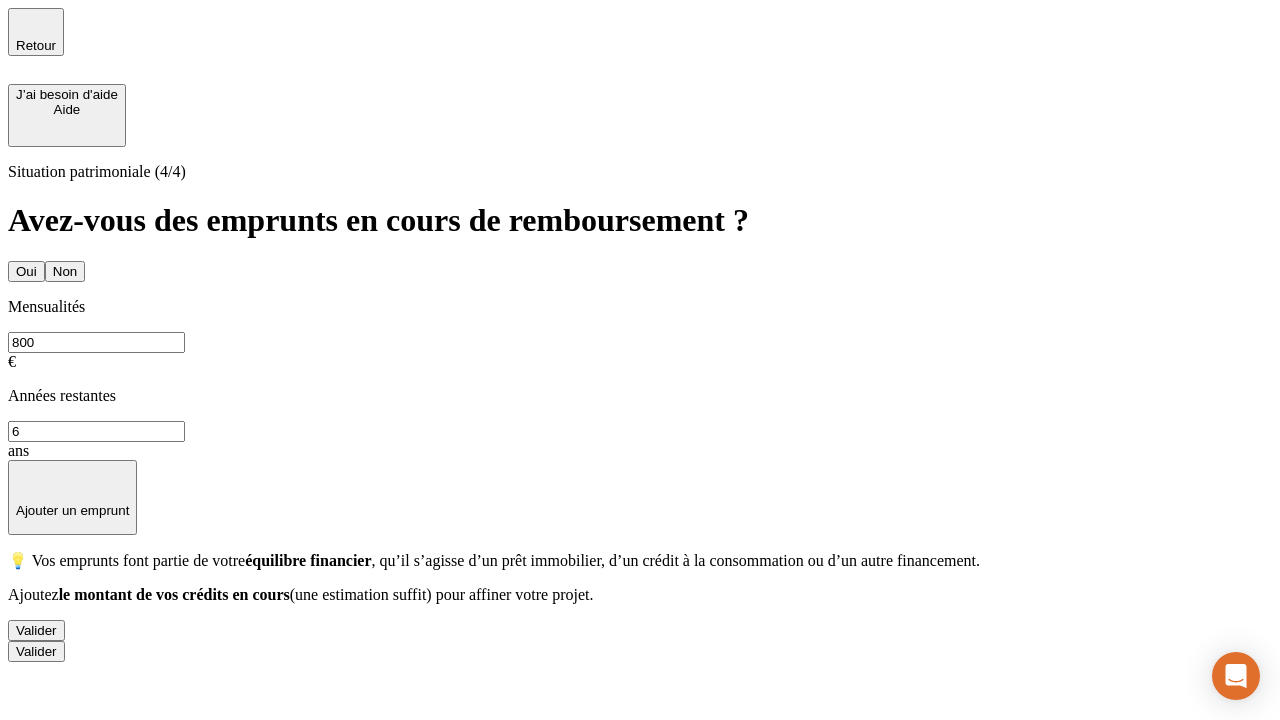 type on "6" 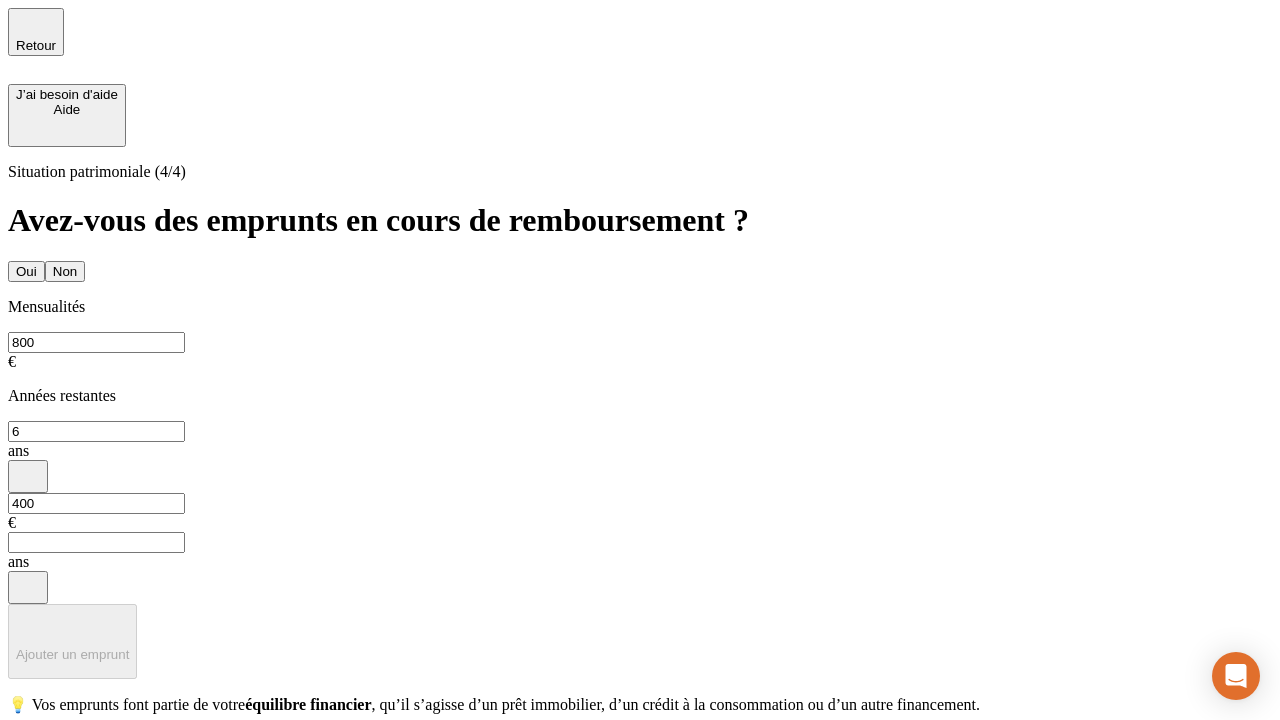 type on "400" 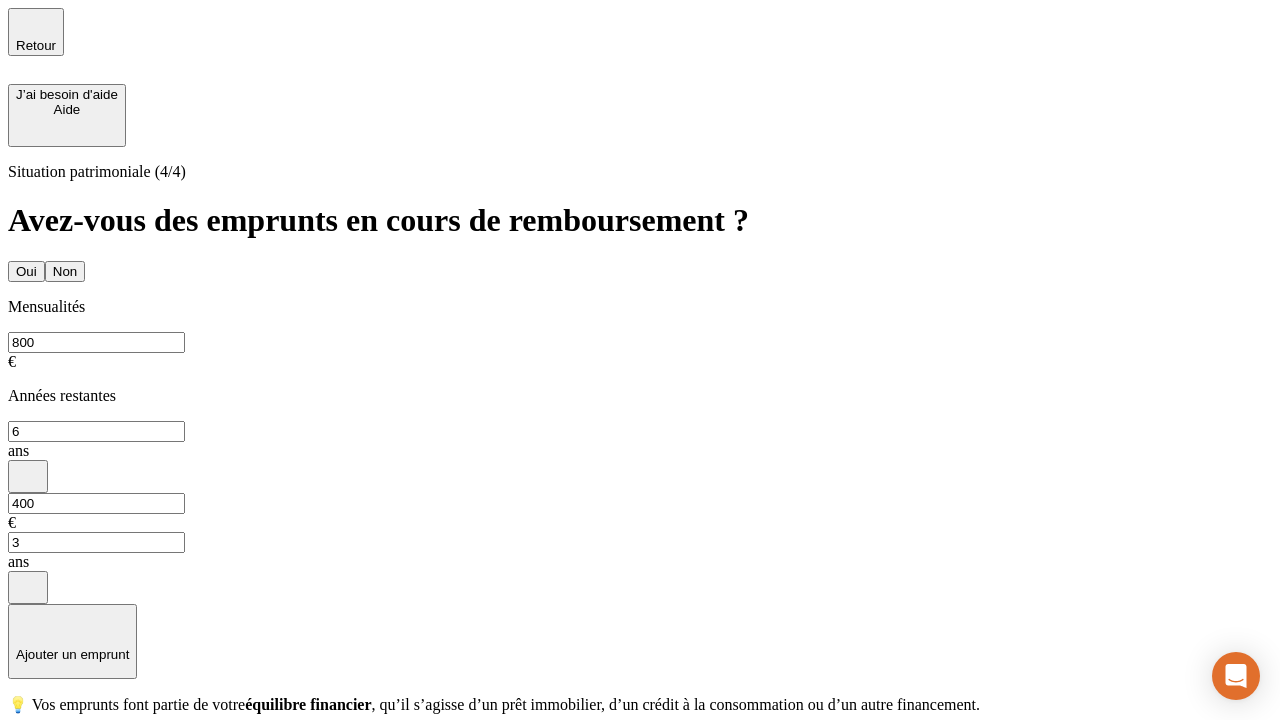 type on "3" 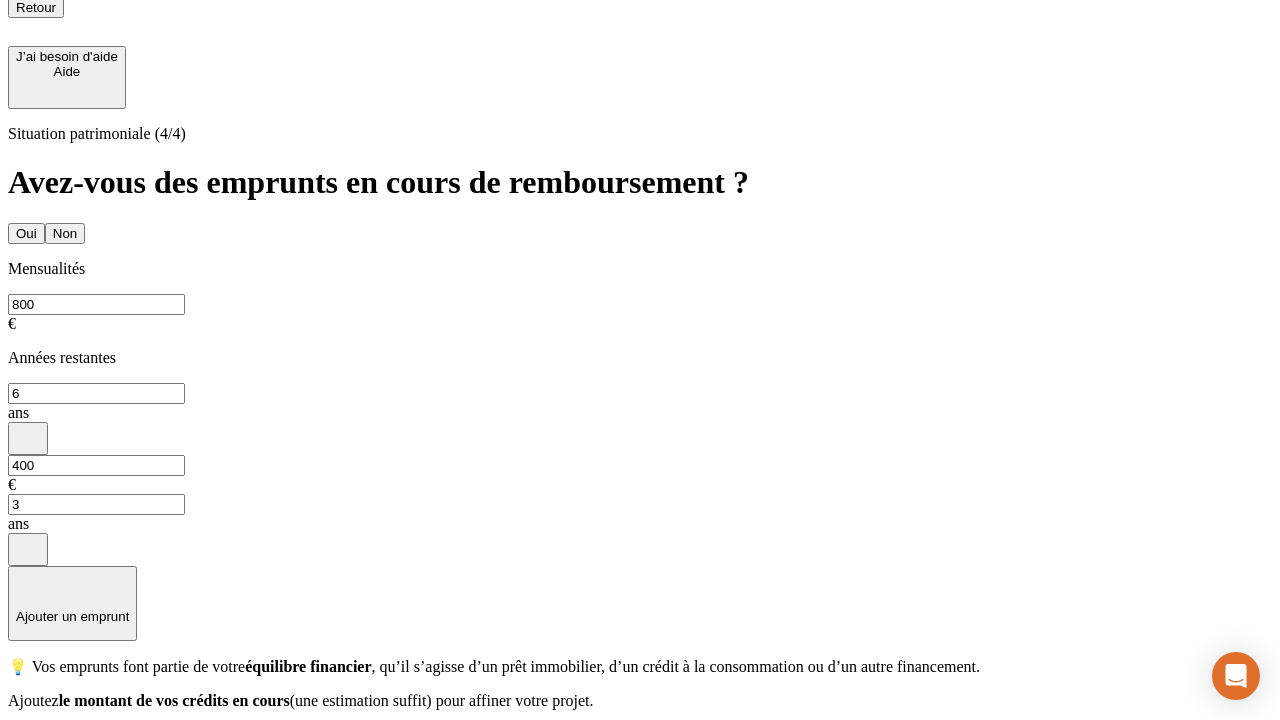 scroll, scrollTop: 0, scrollLeft: 0, axis: both 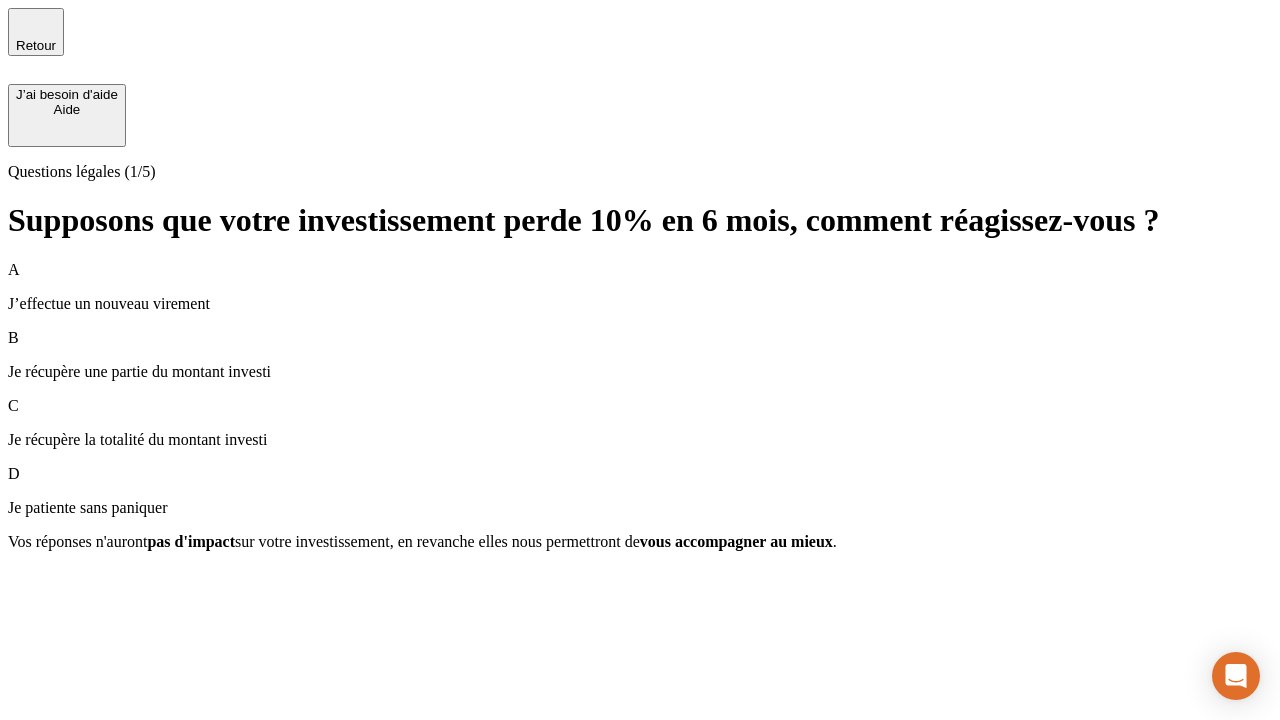 click on "Je récupère une partie du montant investi" at bounding box center (640, 372) 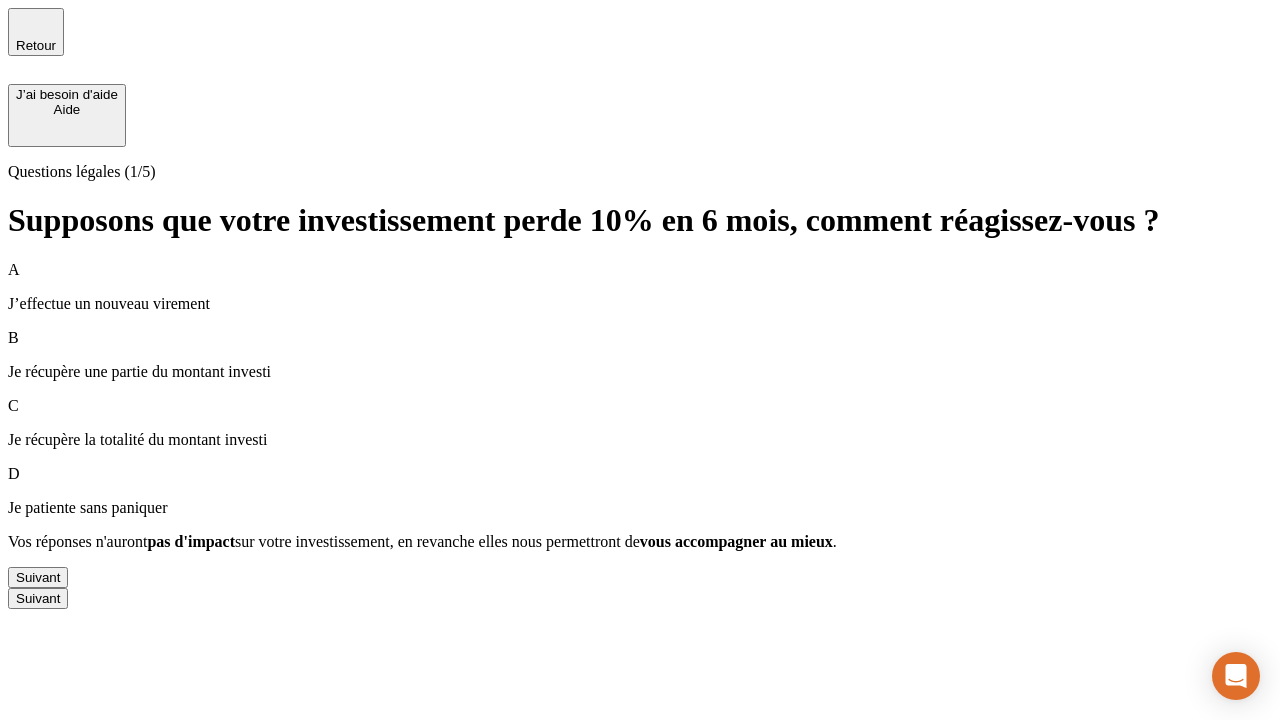 click on "Suivant" at bounding box center (38, 577) 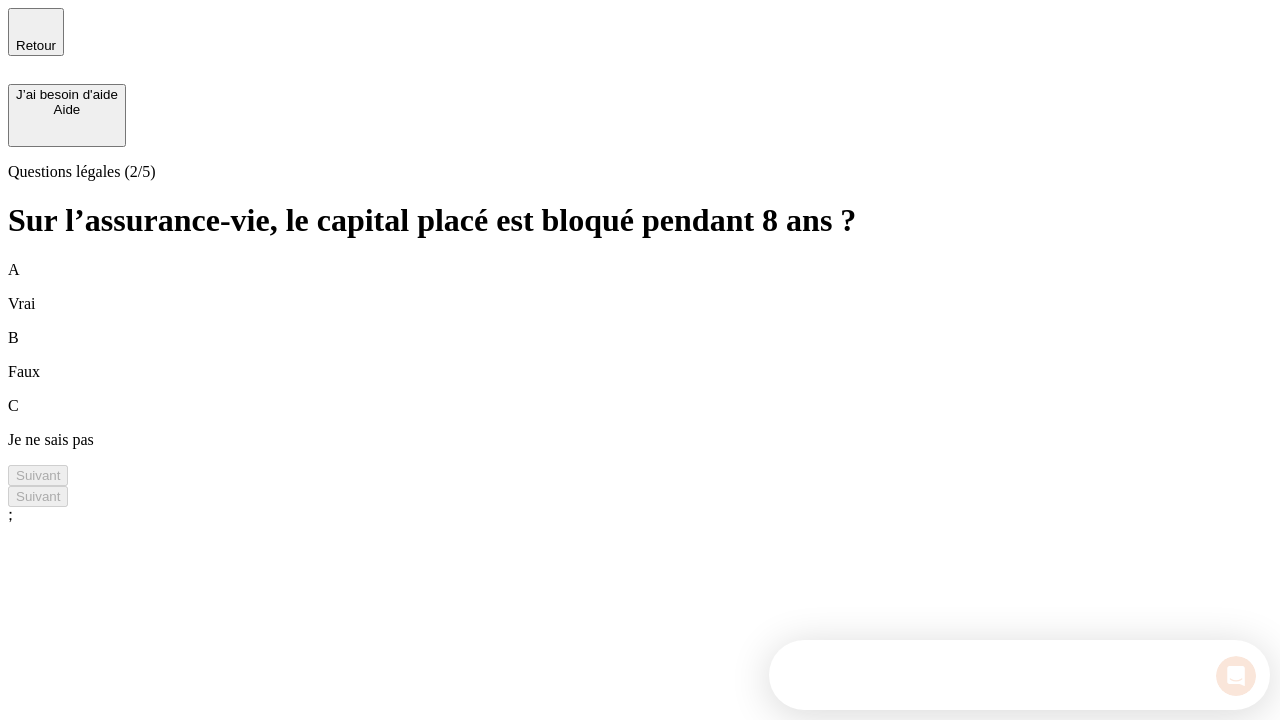 scroll, scrollTop: 0, scrollLeft: 0, axis: both 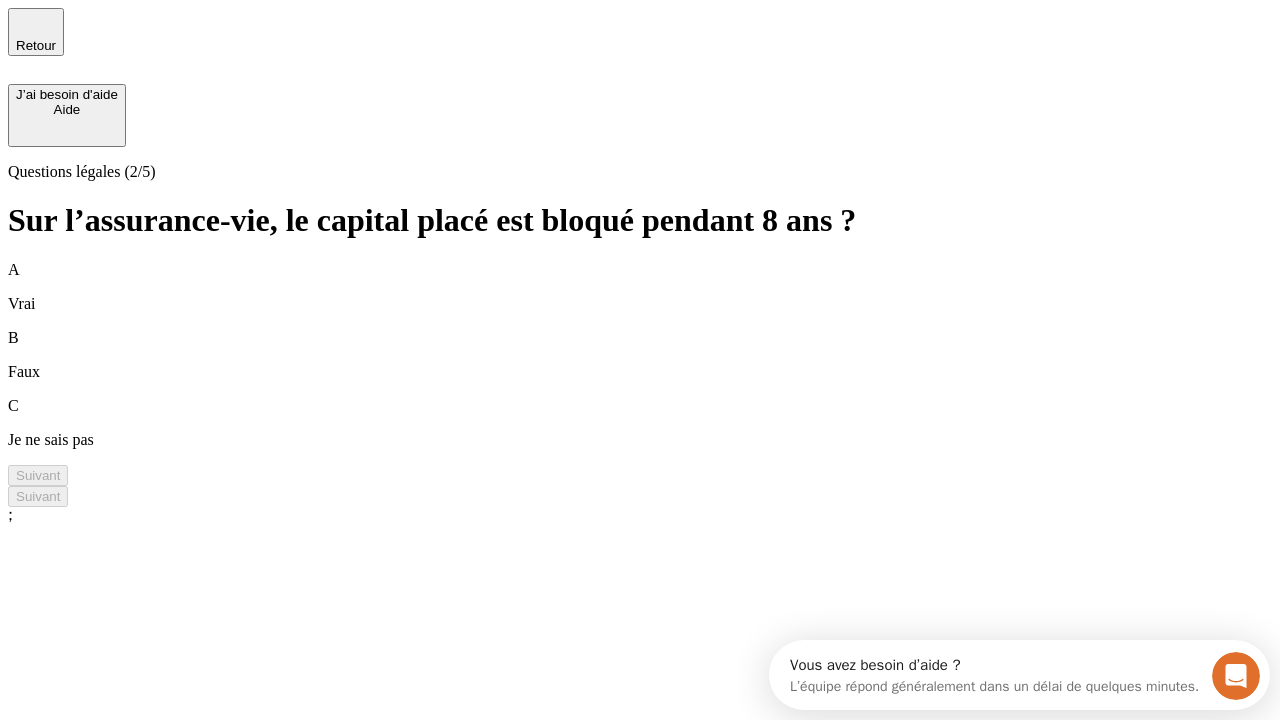 click on "B Faux" at bounding box center [640, 355] 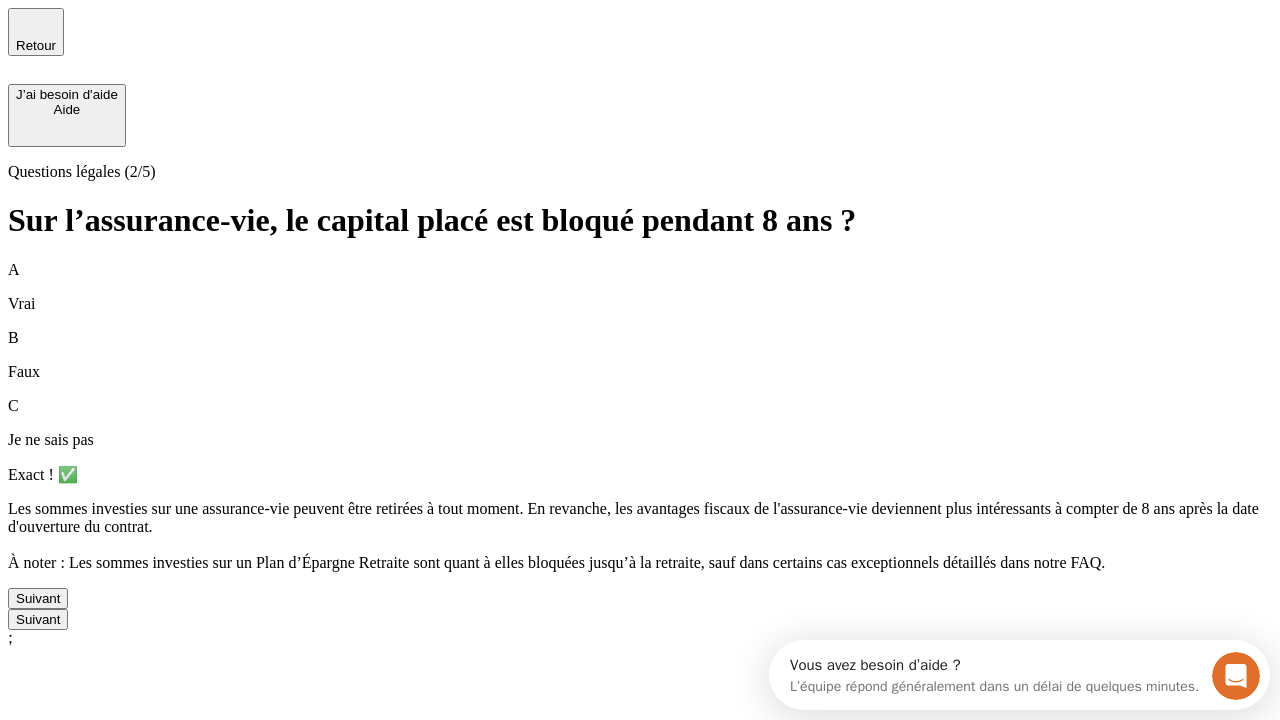 click on "Suivant" at bounding box center [38, 598] 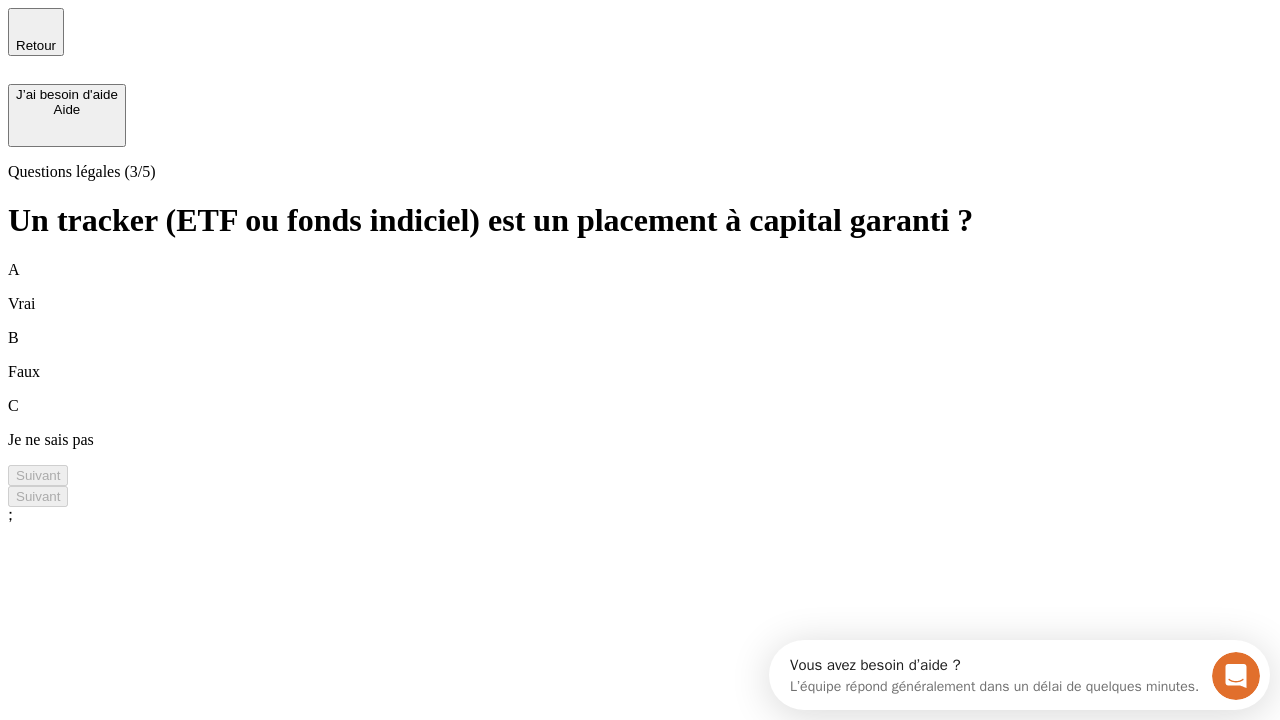 click on "B Faux" at bounding box center (640, 355) 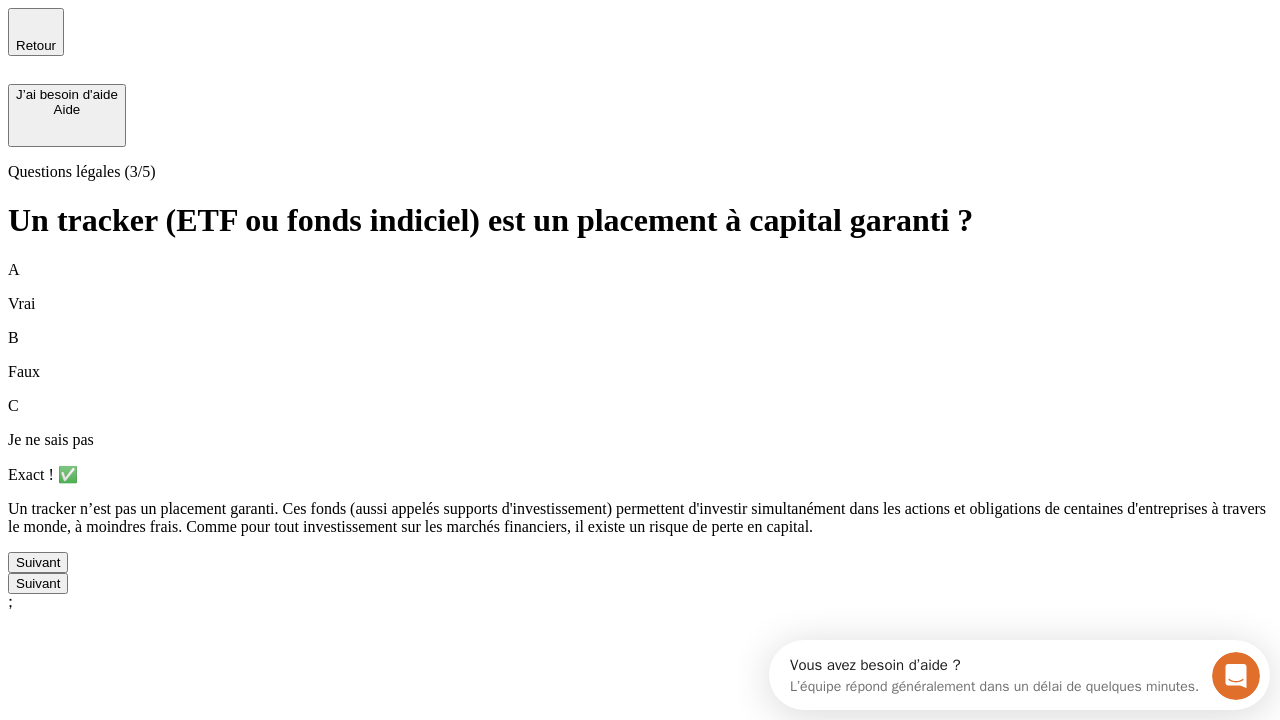 click on "Suivant" at bounding box center [38, 562] 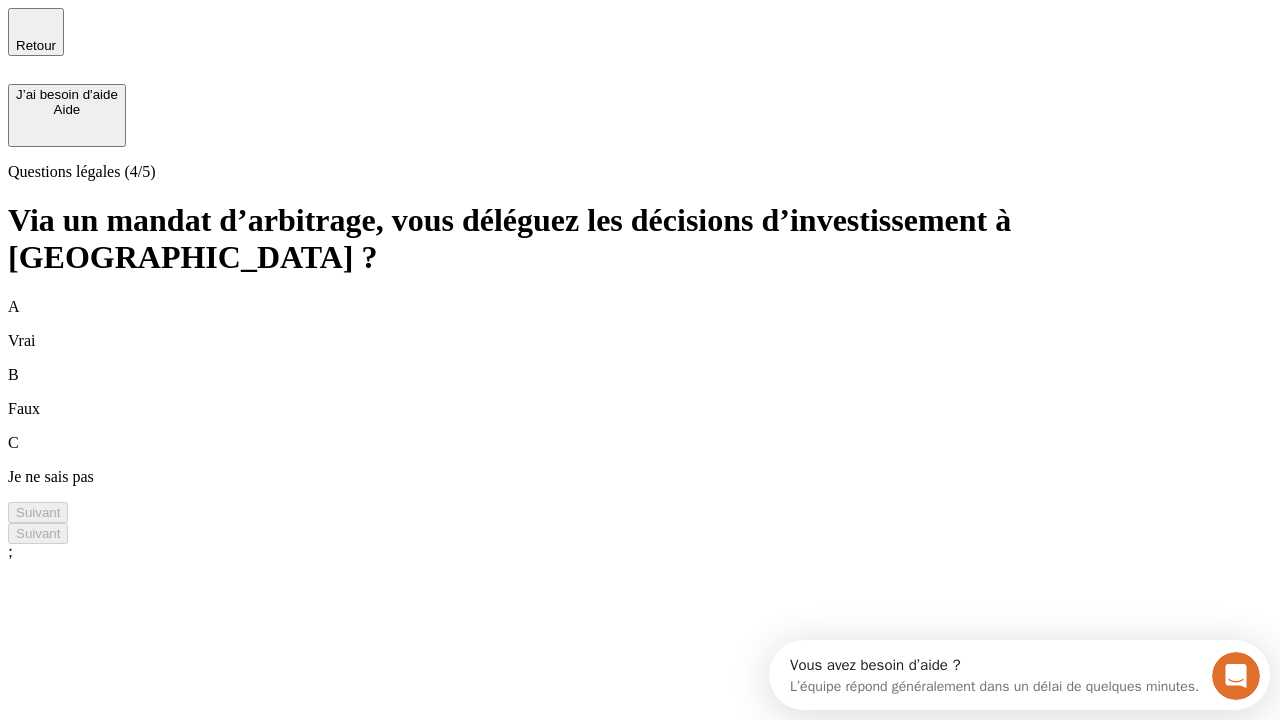 click on "A Vrai" at bounding box center (640, 324) 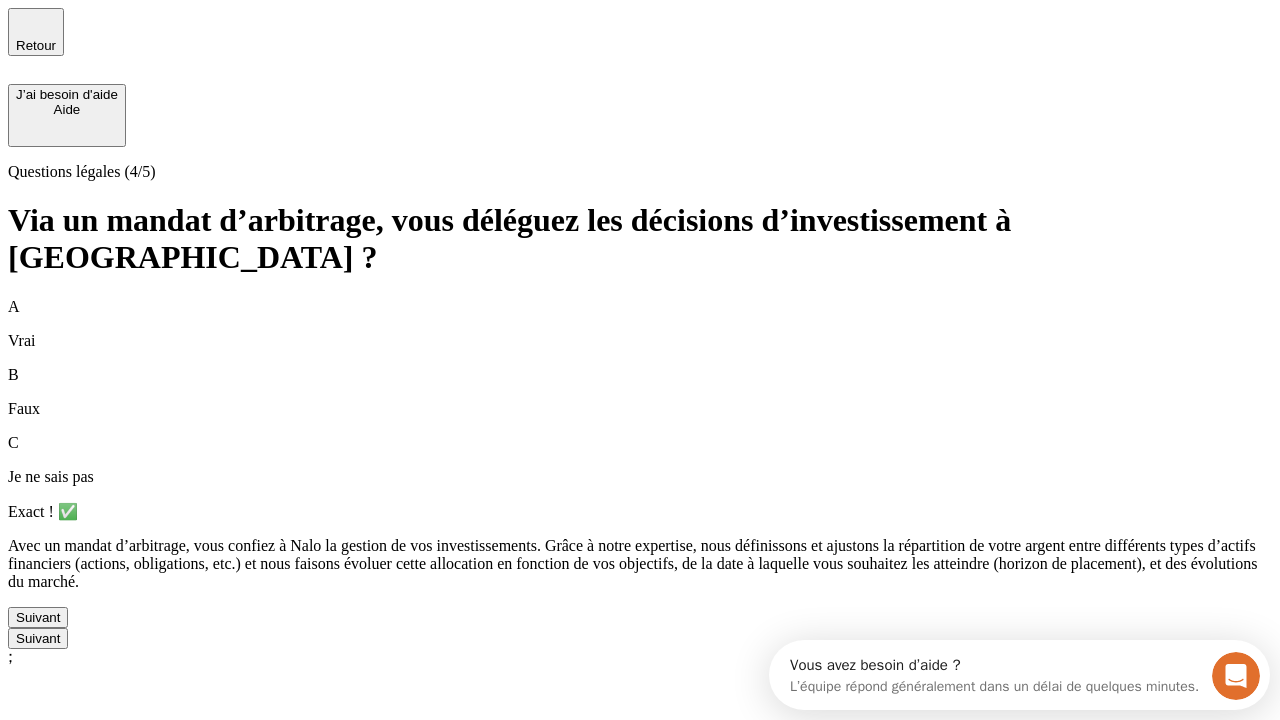 click on "Suivant" at bounding box center [38, 617] 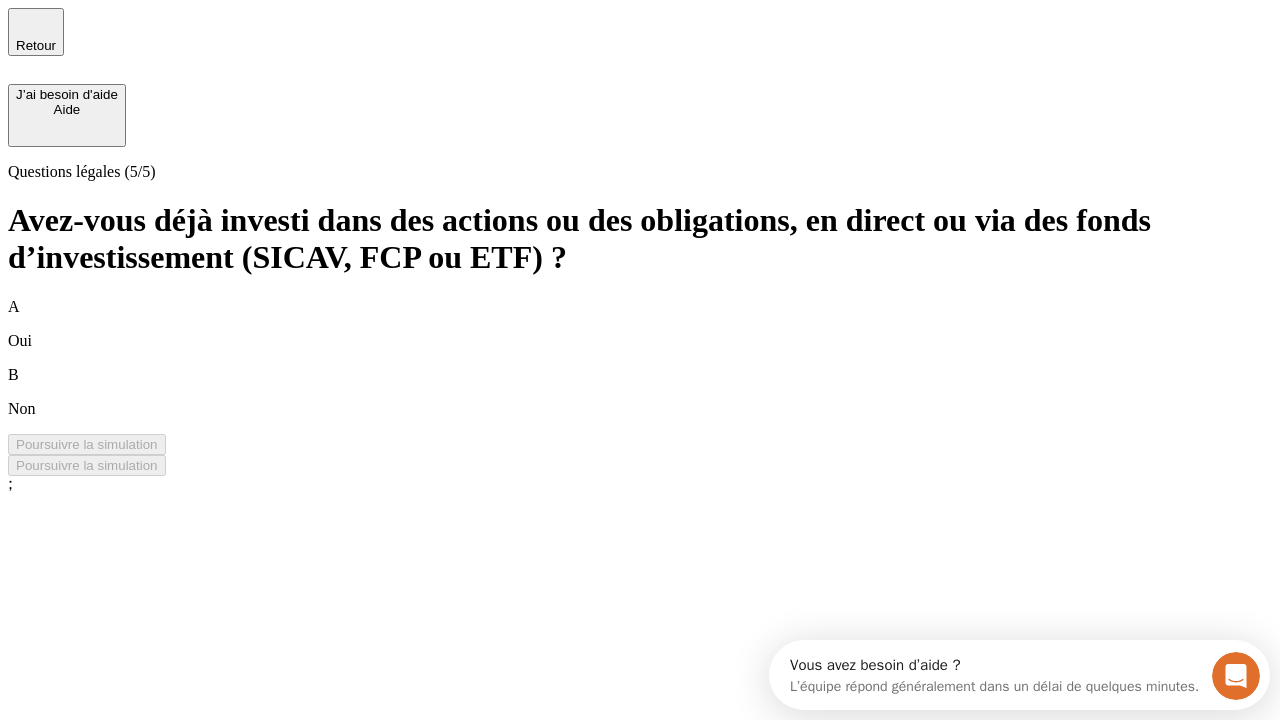 click on "B Non" at bounding box center (640, 392) 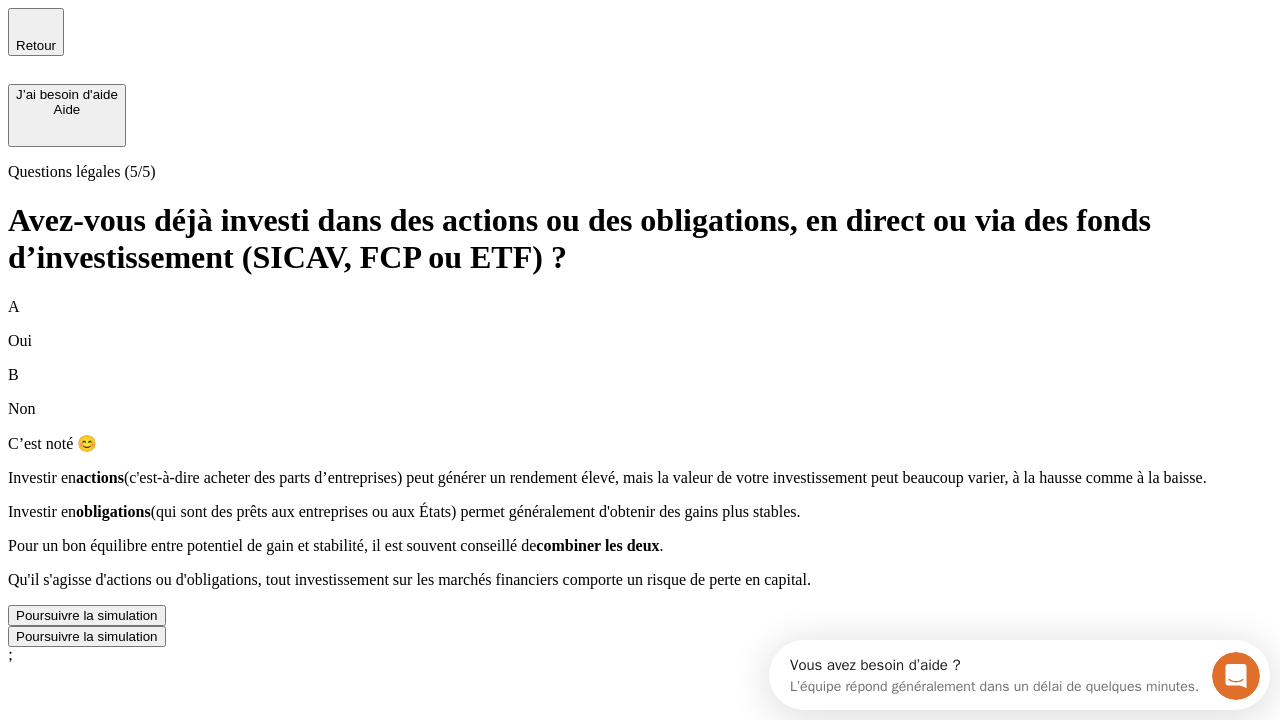 click on "Poursuivre la simulation" at bounding box center (87, 615) 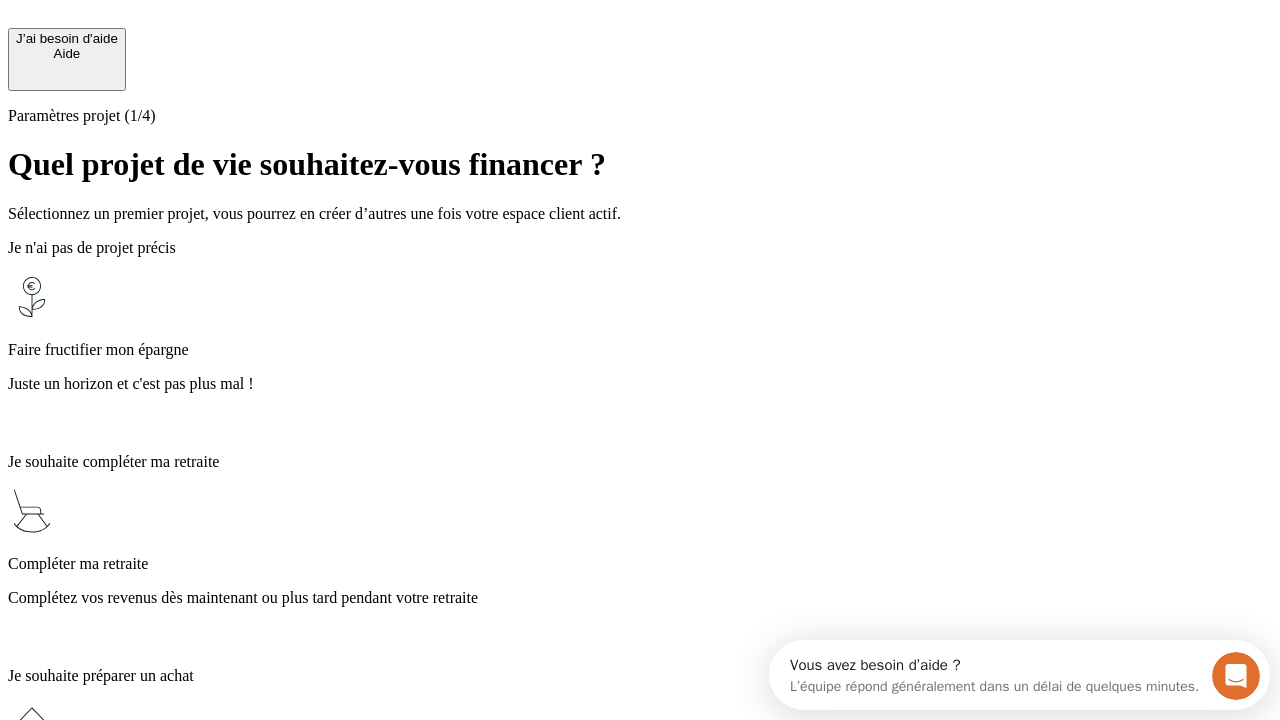 click on "Juste un horizon et c'est pas plus mal !" at bounding box center [640, 384] 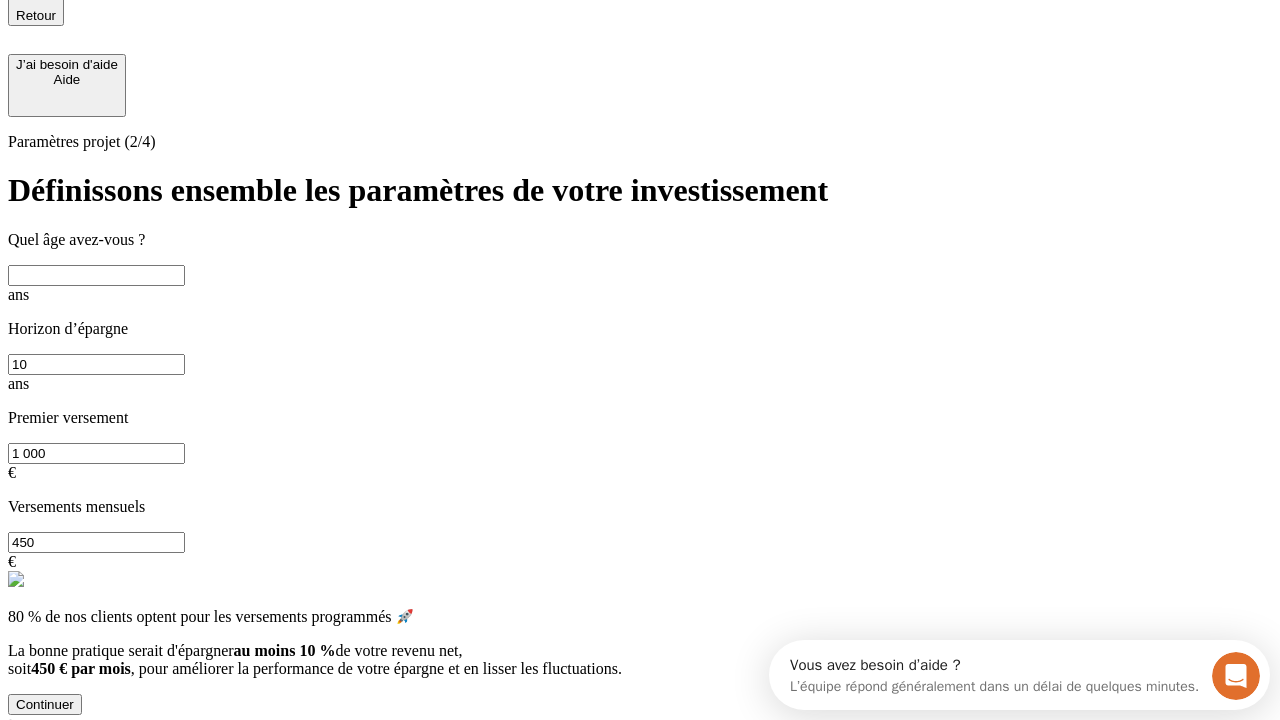 click at bounding box center [96, 275] 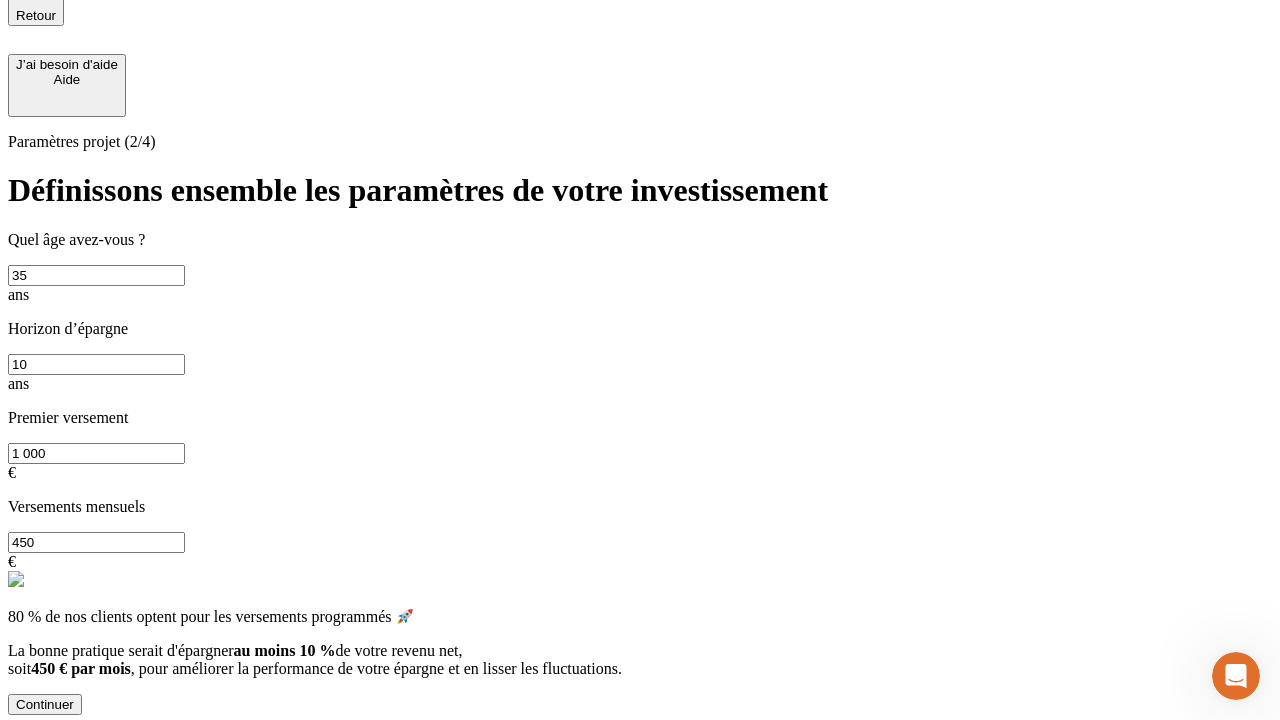 scroll, scrollTop: 12, scrollLeft: 0, axis: vertical 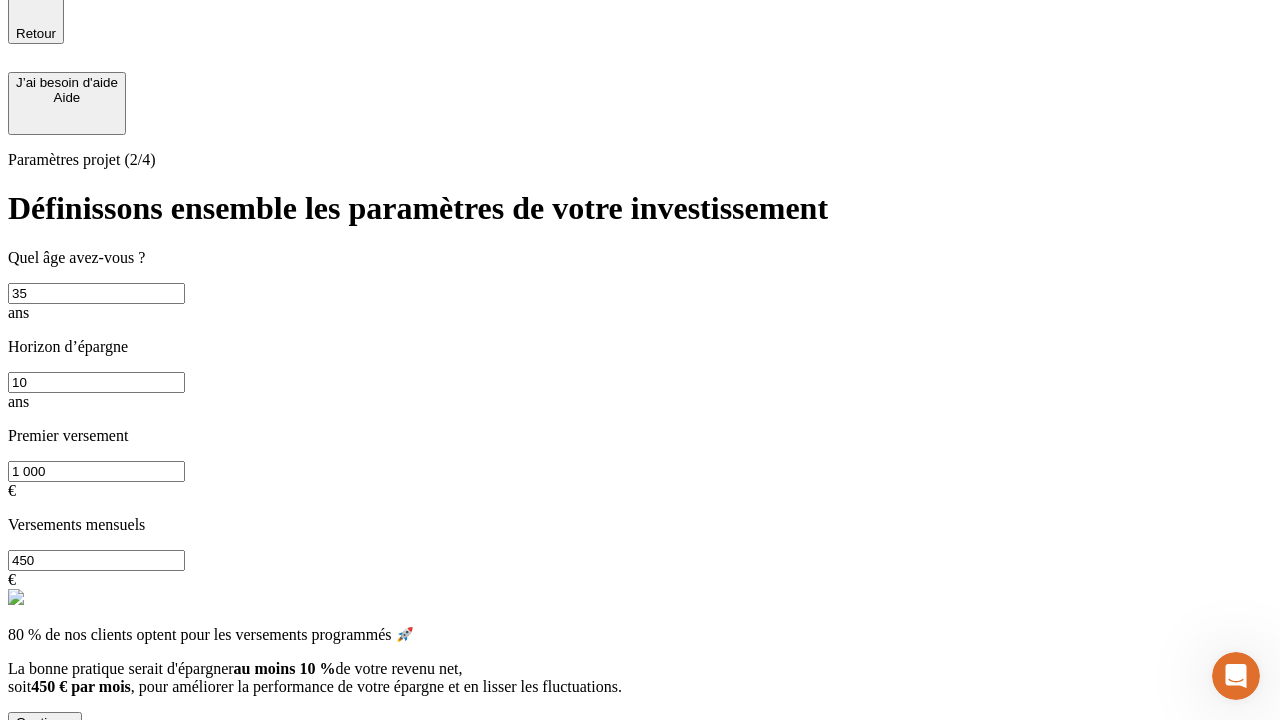 type on "35" 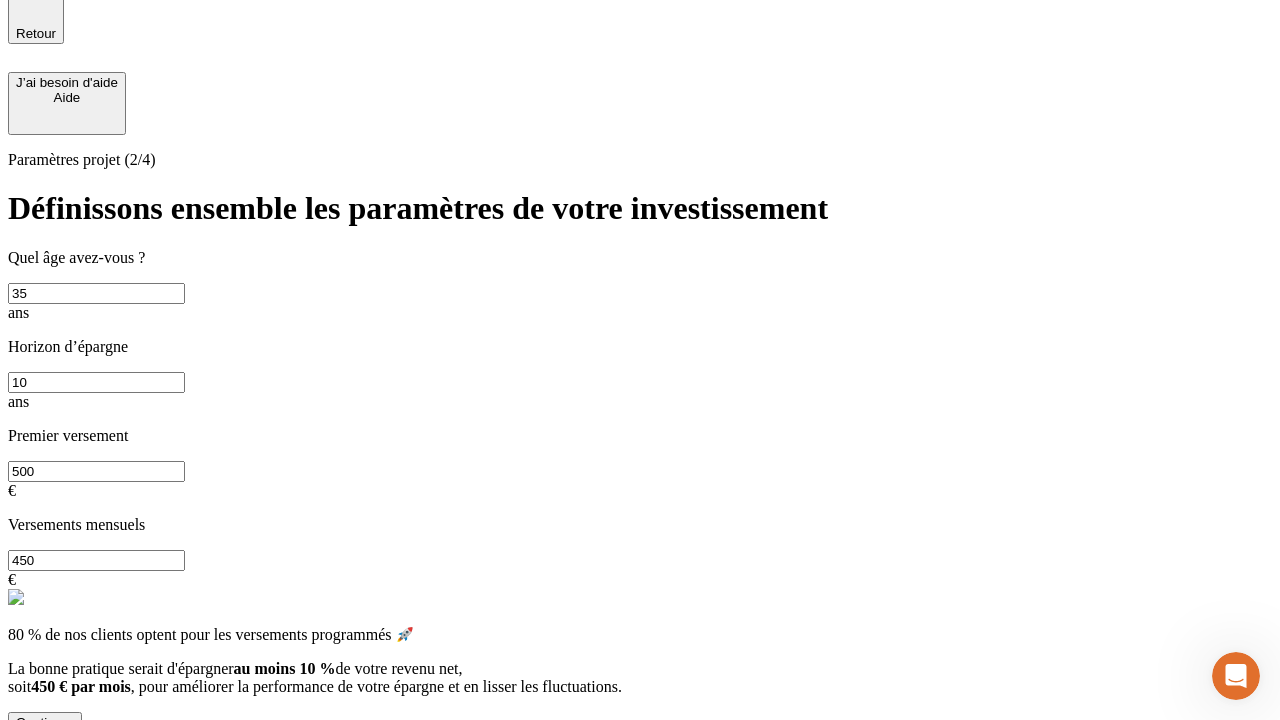 type on "500" 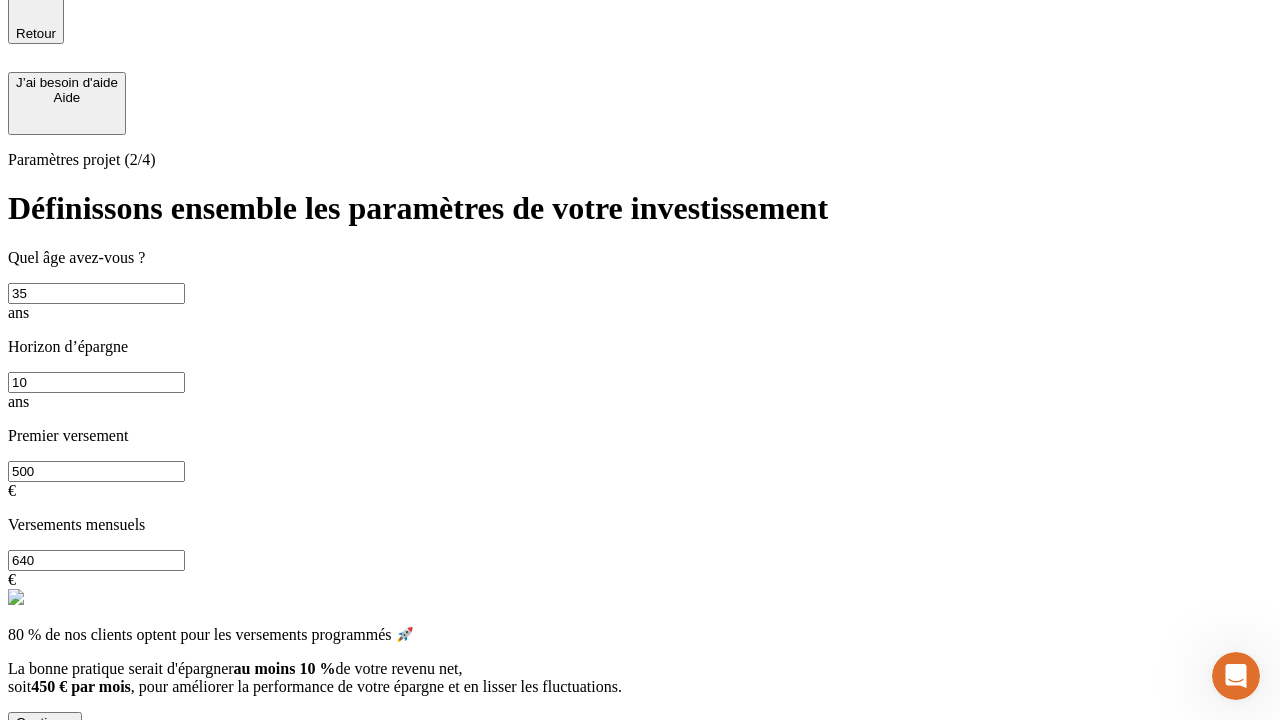 type on "640" 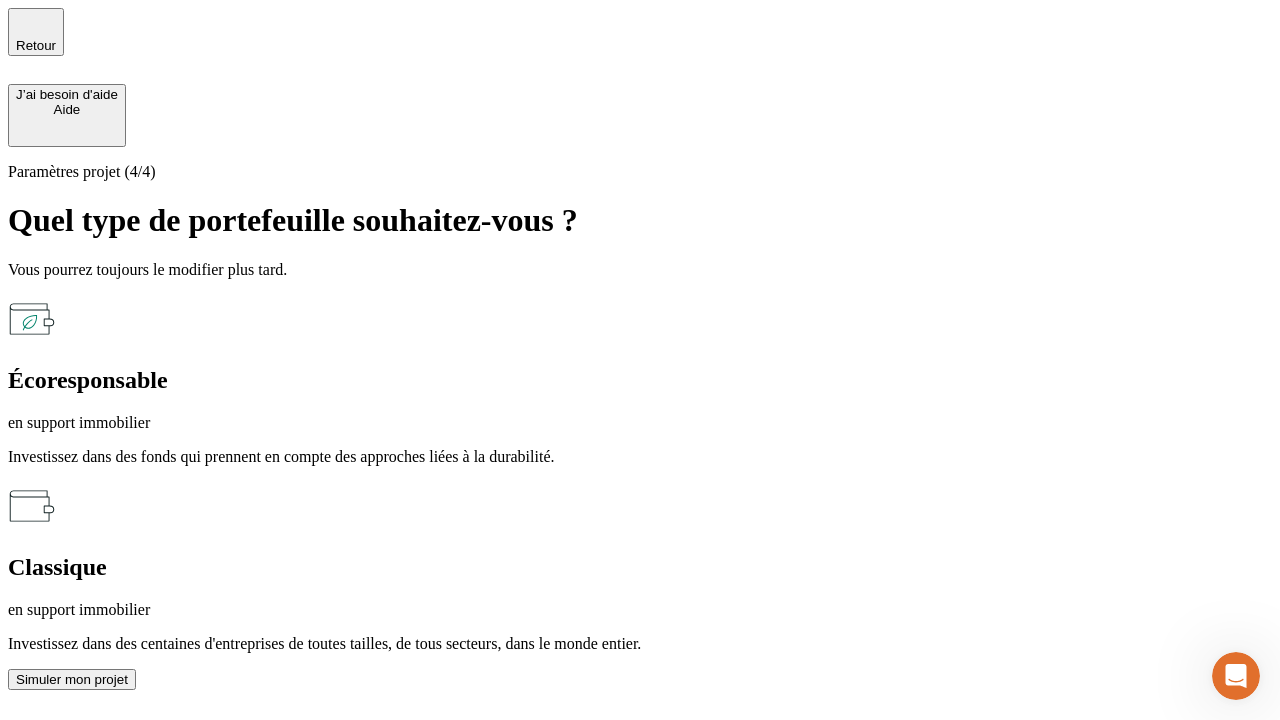 click on "en support immobilier" at bounding box center (640, 610) 